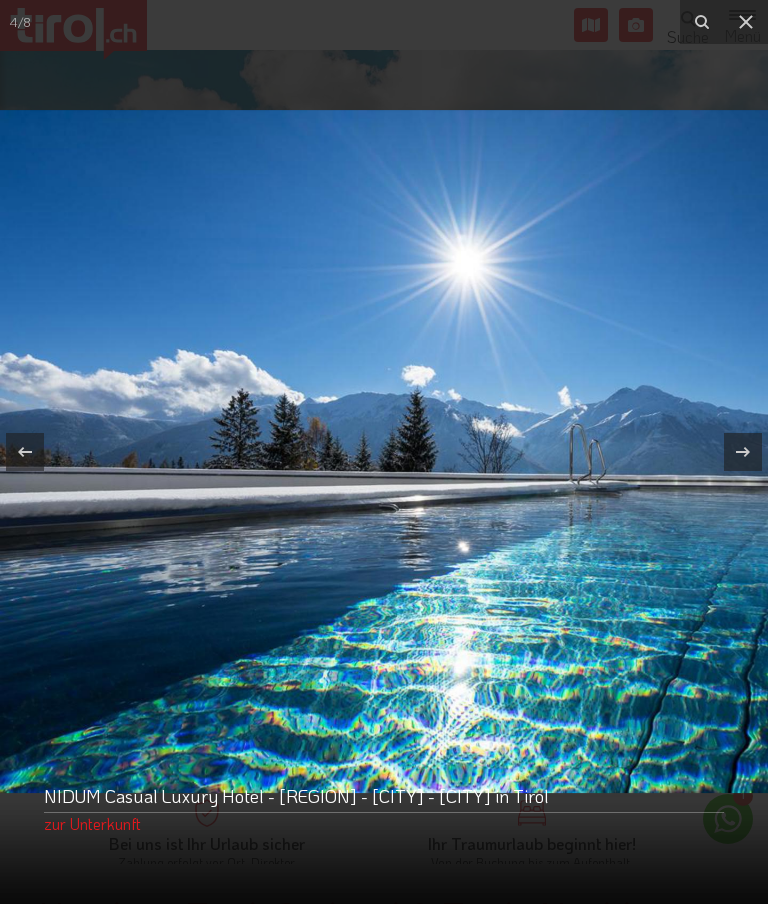 scroll, scrollTop: 0, scrollLeft: 0, axis: both 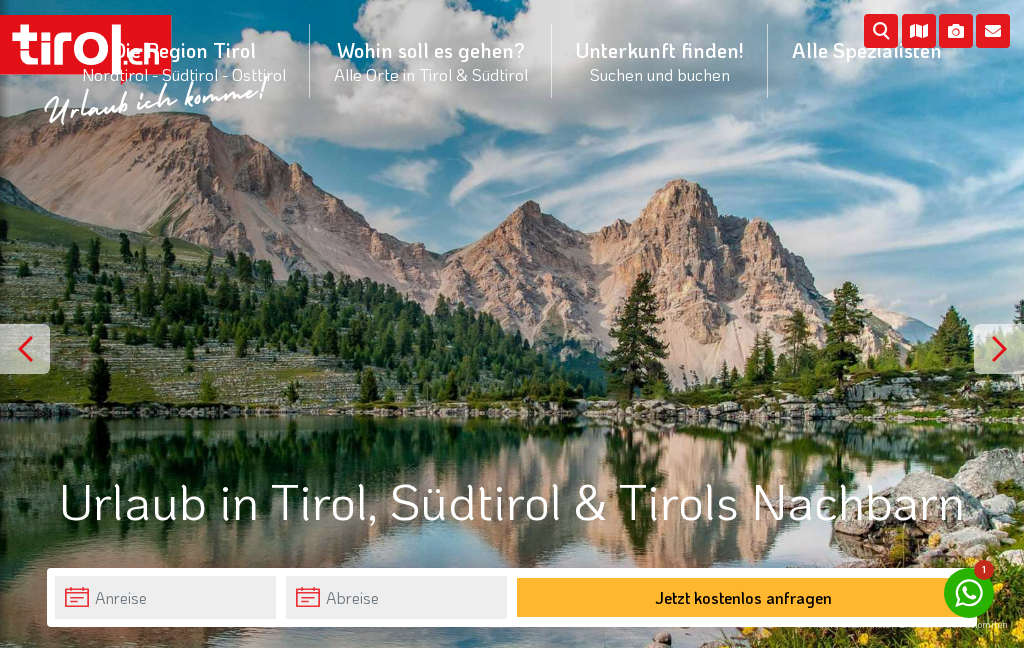 click at bounding box center (512, 324) 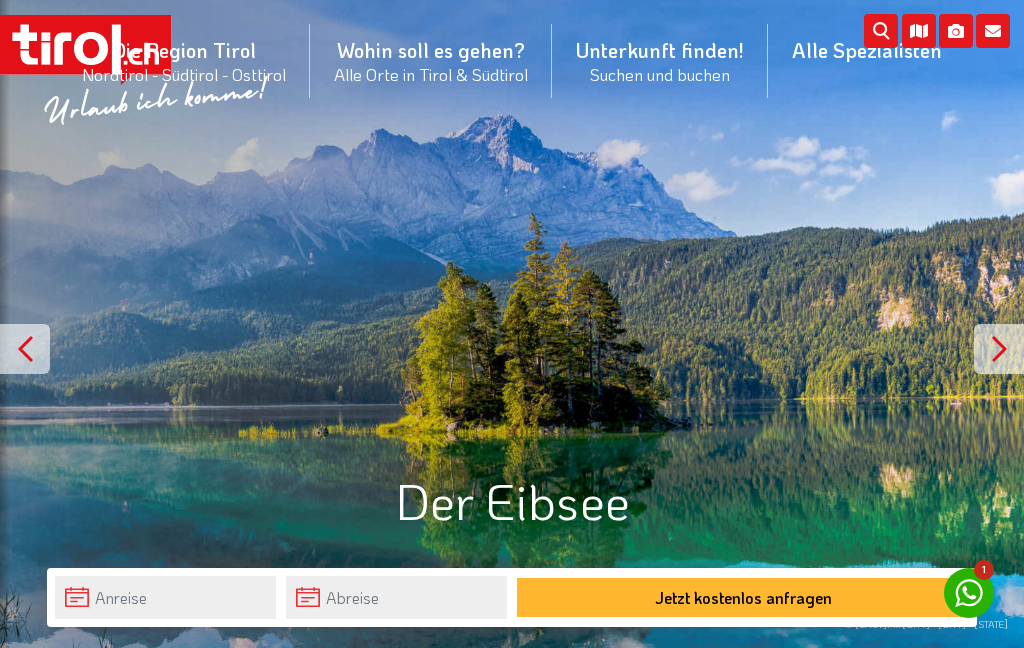 scroll, scrollTop: 0, scrollLeft: 0, axis: both 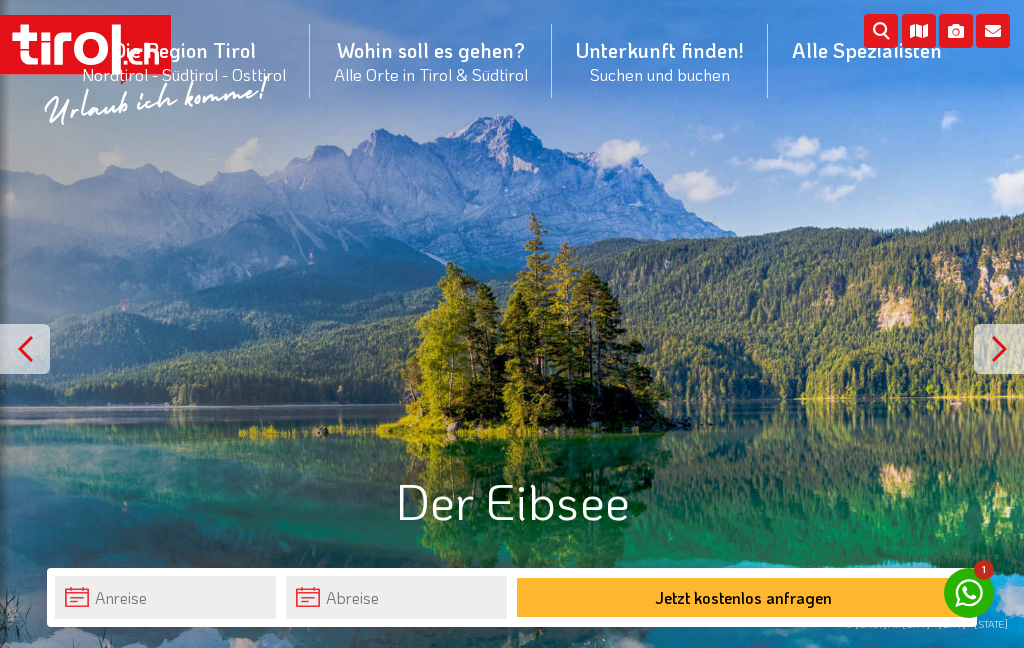 click at bounding box center (999, 349) 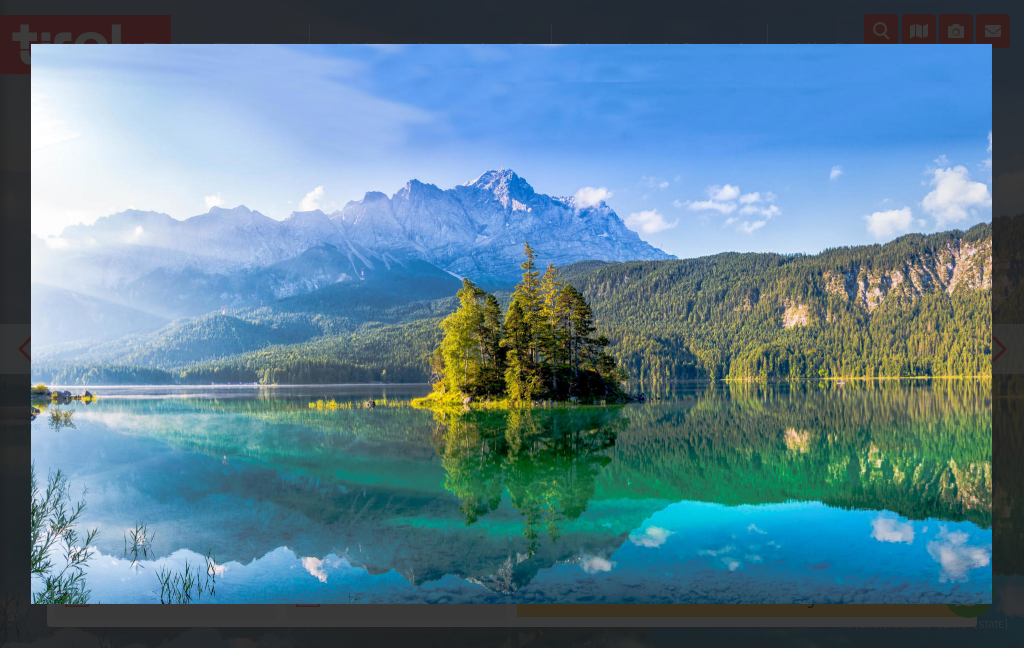 click 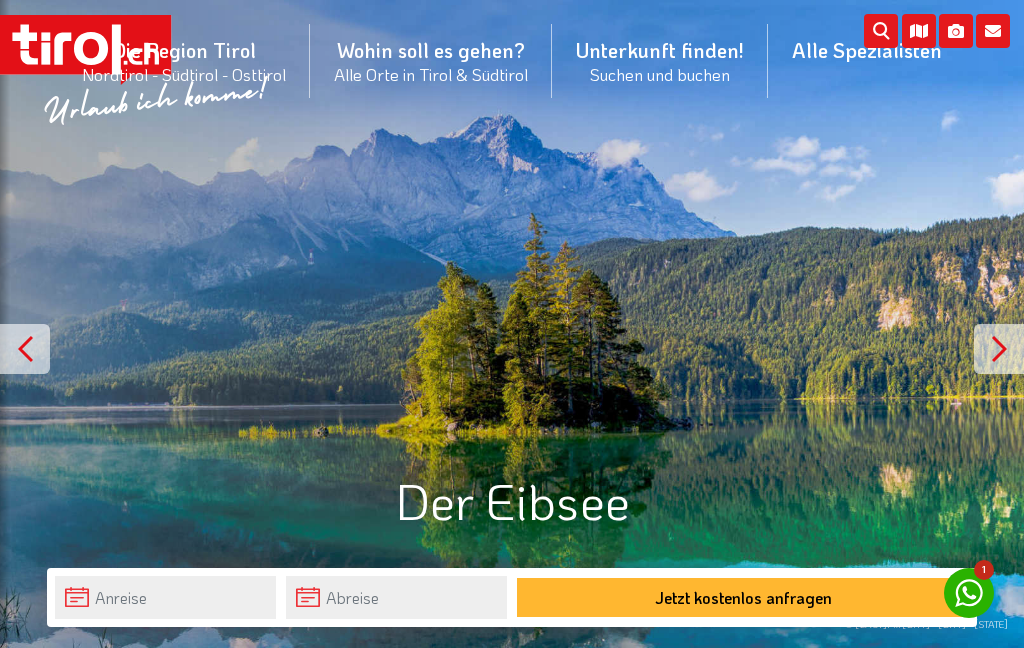 click at bounding box center (25, 349) 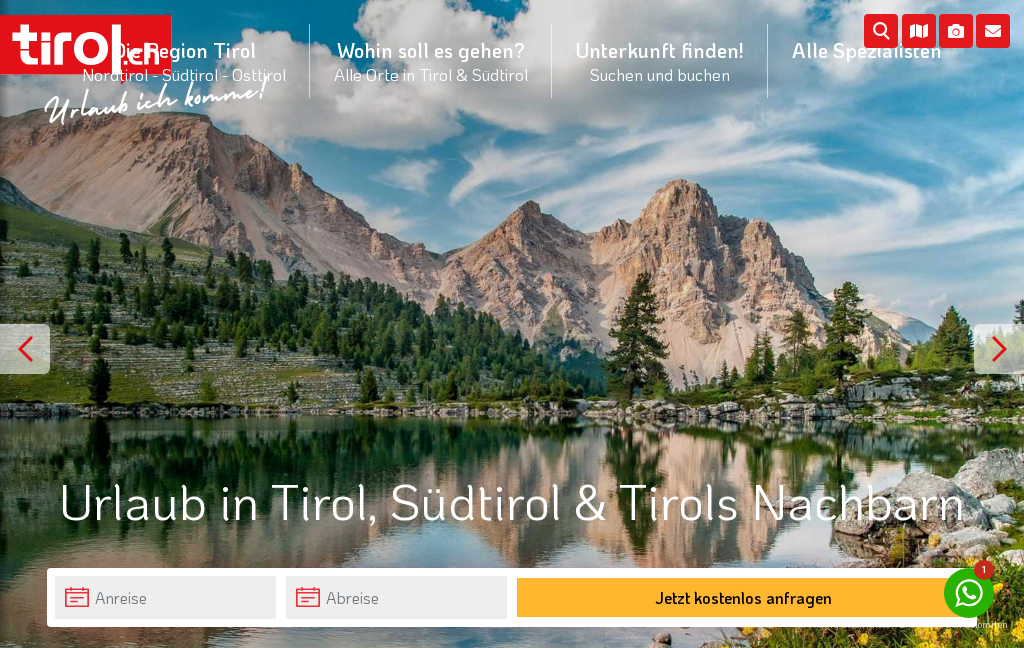 scroll, scrollTop: 0, scrollLeft: 0, axis: both 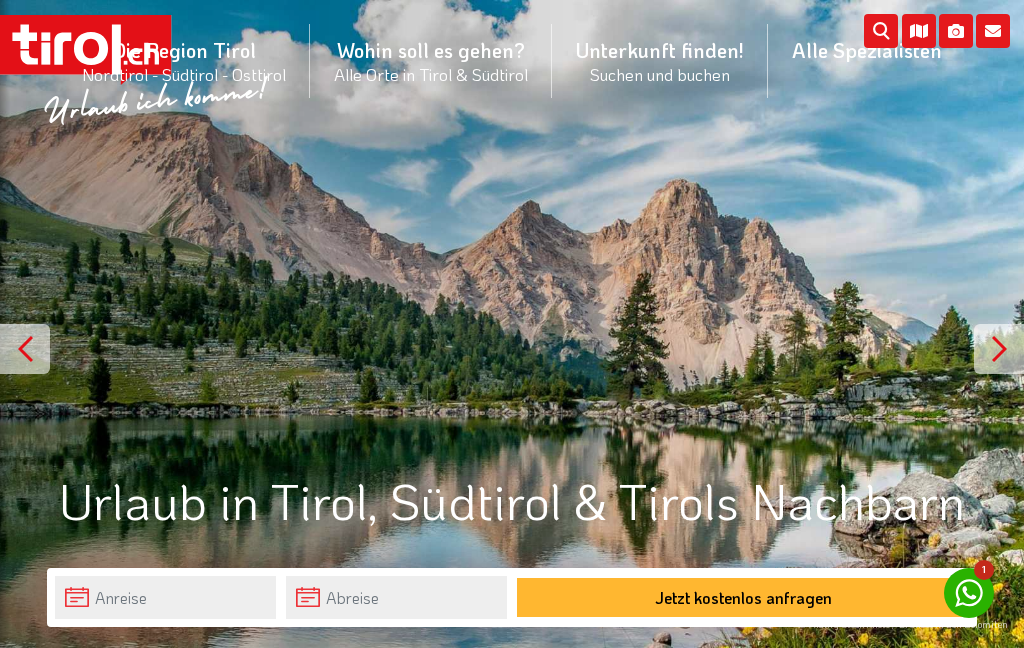 click at bounding box center [999, 349] 